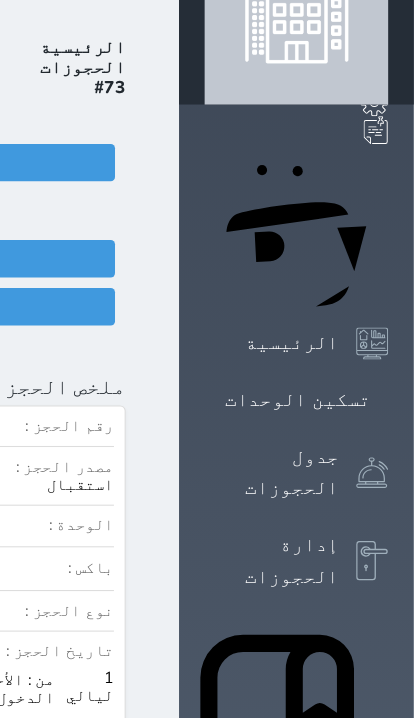 scroll, scrollTop: 0, scrollLeft: 0, axis: both 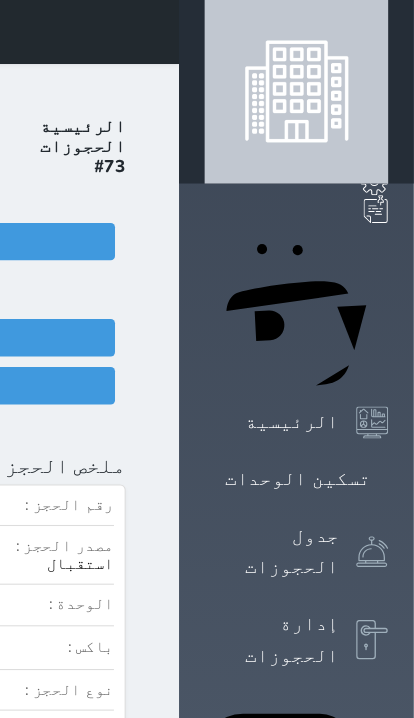 click on "سويتس إن
حجز جماعي جديد   حجز جديد   غير مرتبط مع منصة زاتكا المرحلة الثانية   غير مرتبط مع شموس   غير مرتبط مع المنصة الوطنية للرصد السياحي             إشعار   الغرفة   النزيل   المصدر
عبدالملك" at bounding box center (-336, 30) 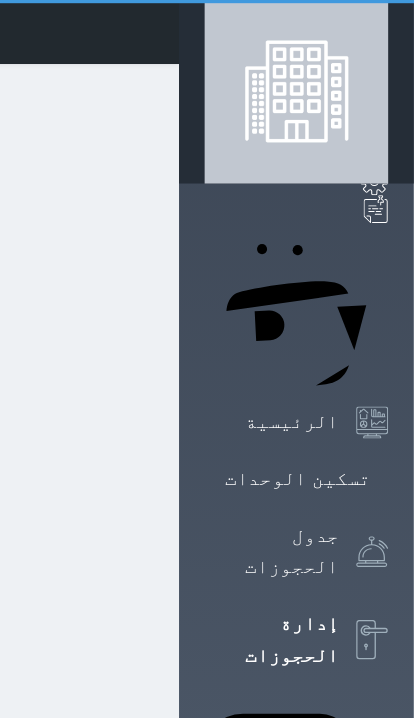 select on "open_all" 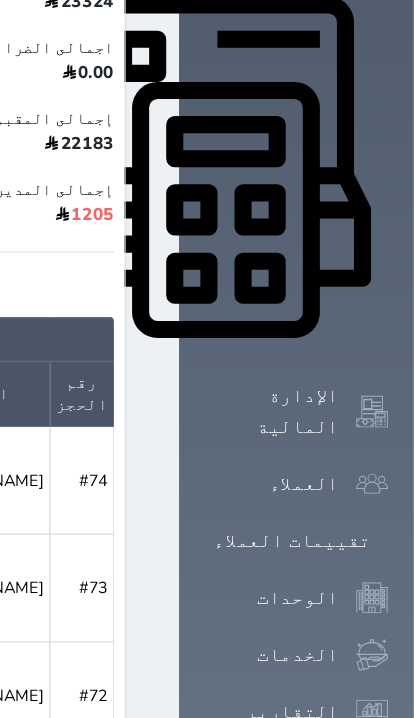 scroll, scrollTop: 814, scrollLeft: 0, axis: vertical 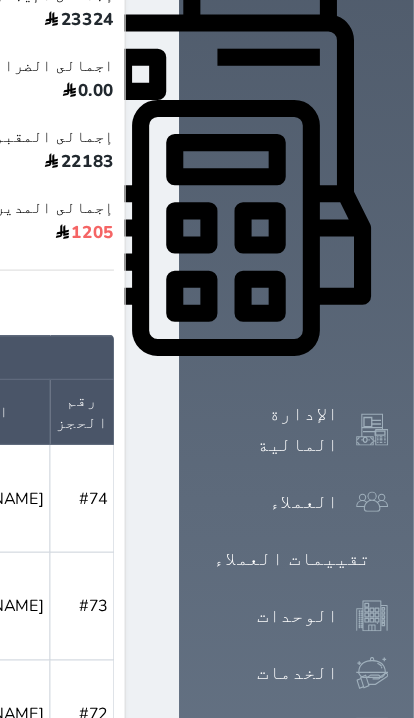 click on "[PERSON_NAME]" at bounding box center (5, 569) 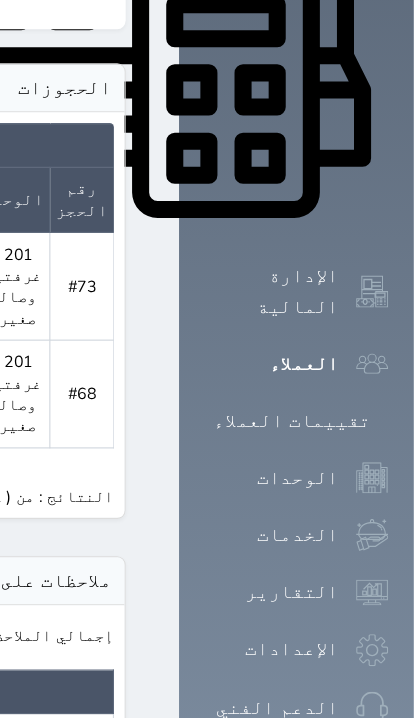 scroll, scrollTop: 944, scrollLeft: 0, axis: vertical 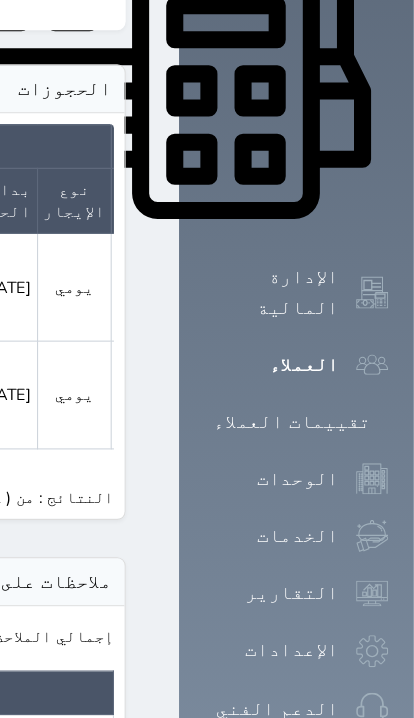 click 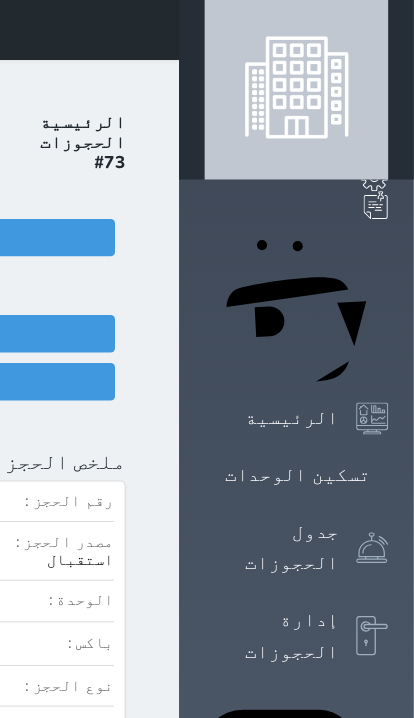 scroll, scrollTop: 0, scrollLeft: 0, axis: both 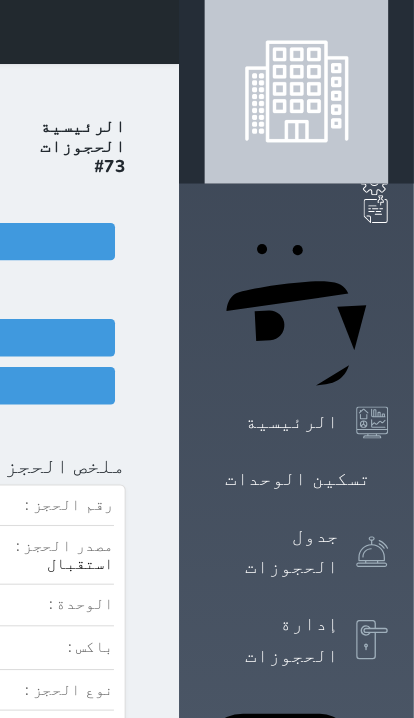 click at bounding box center [170, 30] 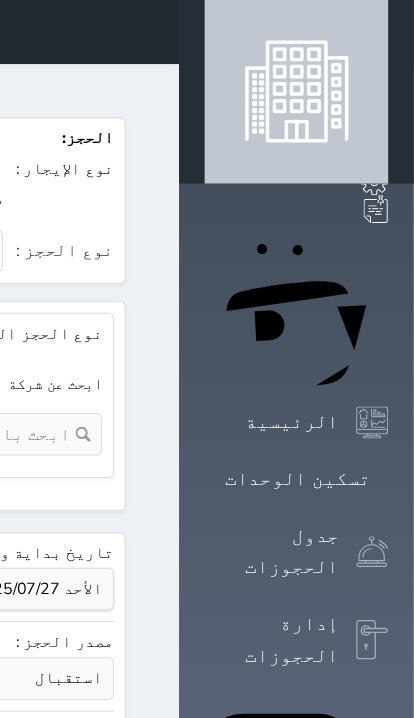 click at bounding box center [170, 30] 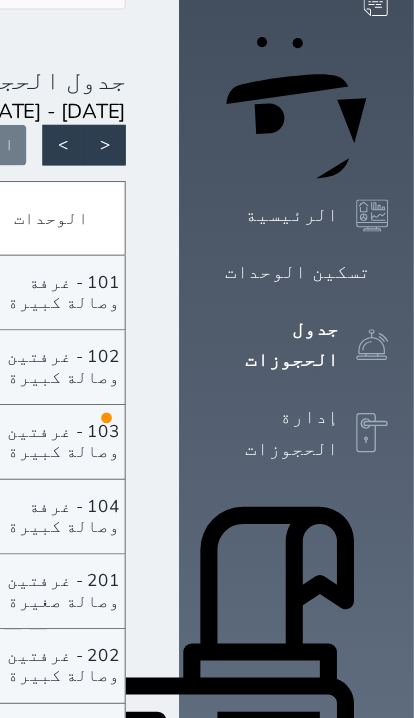 scroll, scrollTop: 196, scrollLeft: 0, axis: vertical 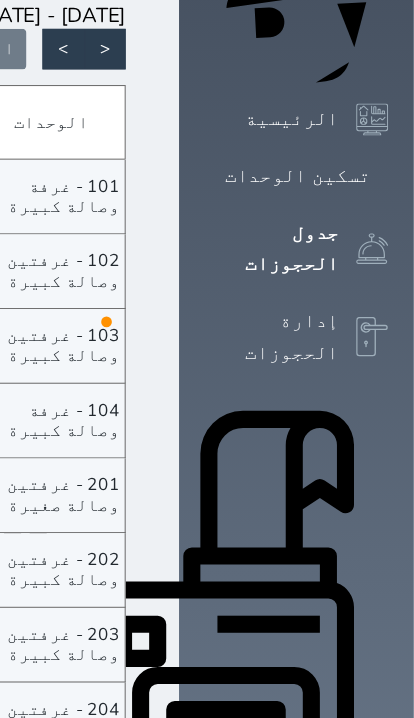 click on "[PERSON_NAME]
الأحد - [DATE]" at bounding box center (-99, 465) 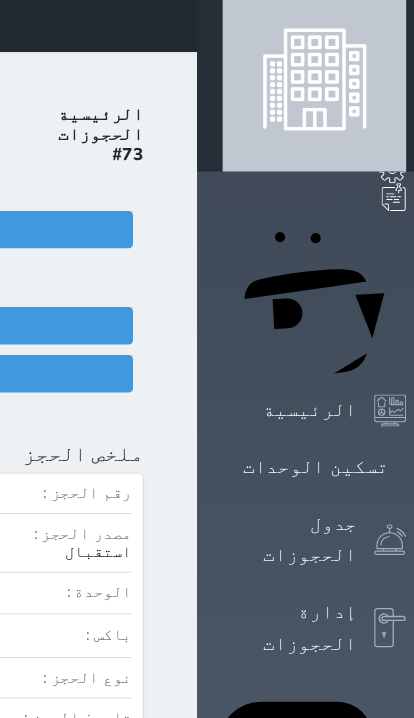 scroll, scrollTop: 0, scrollLeft: 0, axis: both 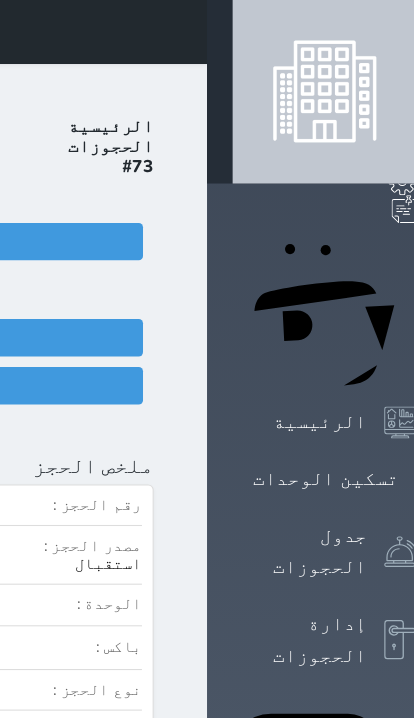 click on "الحجوزات" at bounding box center [104, 137] 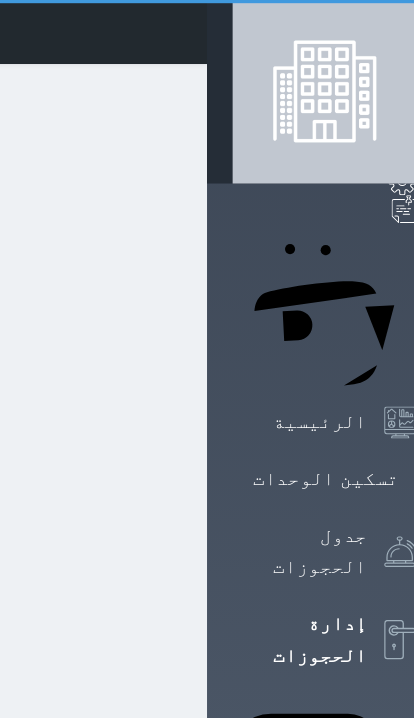select on "open_all" 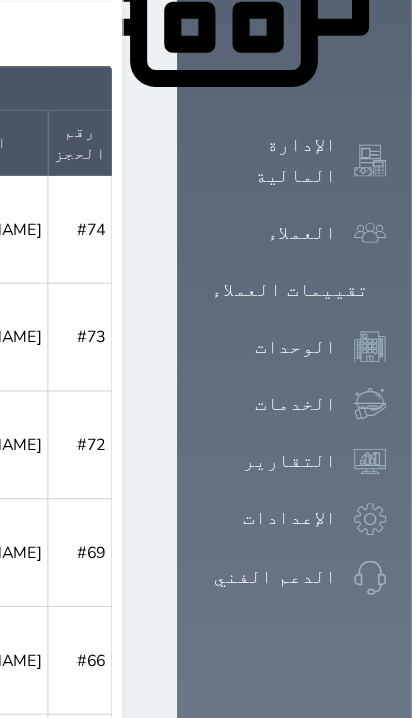scroll, scrollTop: 1021, scrollLeft: 2, axis: both 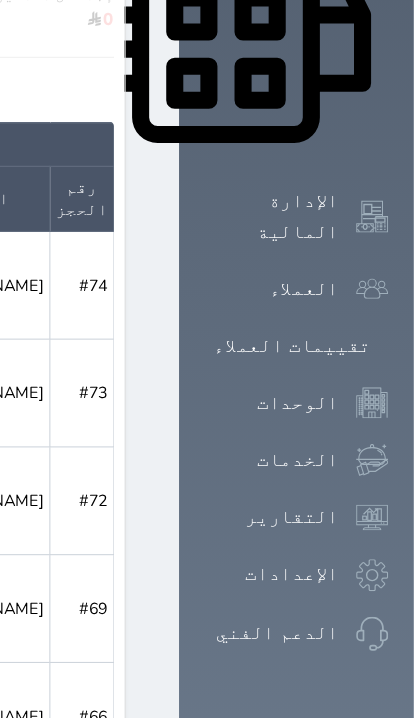 click on "[PERSON_NAME]" at bounding box center (5, 368) 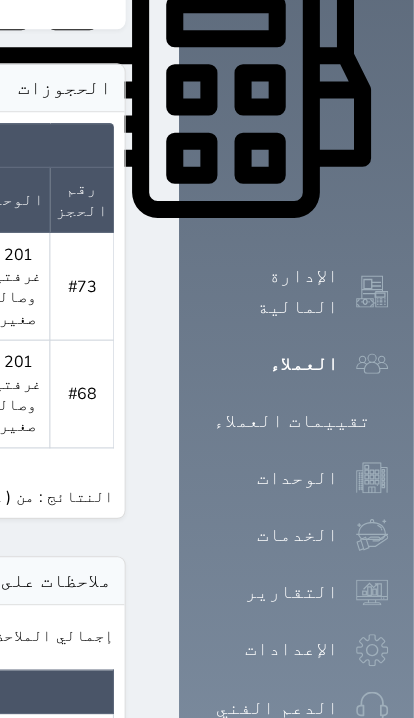 scroll, scrollTop: 944, scrollLeft: 0, axis: vertical 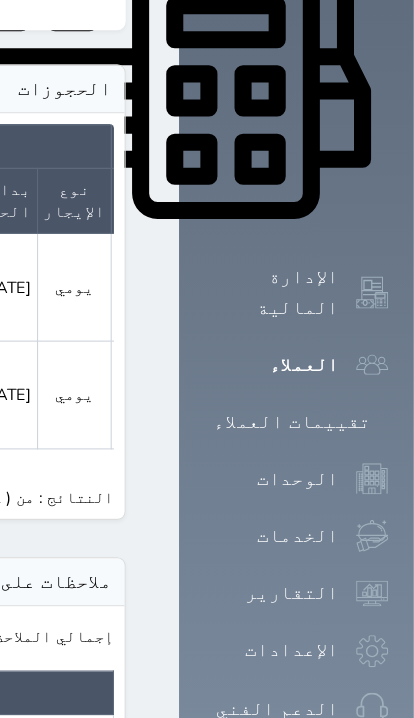 click 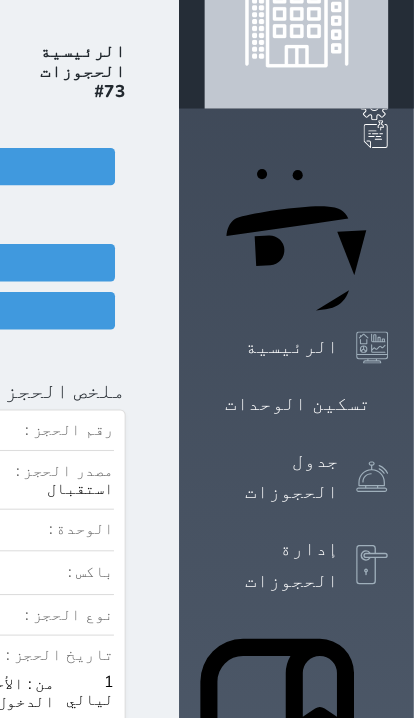 scroll, scrollTop: 69, scrollLeft: 0, axis: vertical 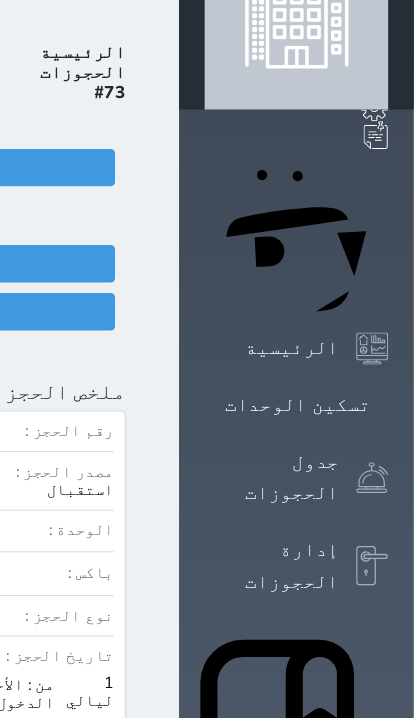 click at bounding box center [-804, 367] 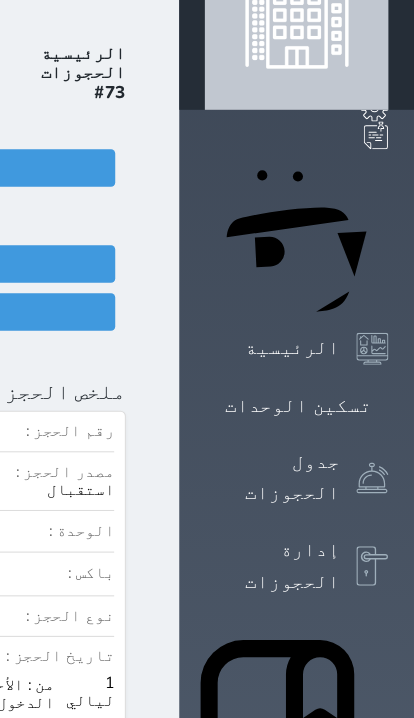 select on "95860" 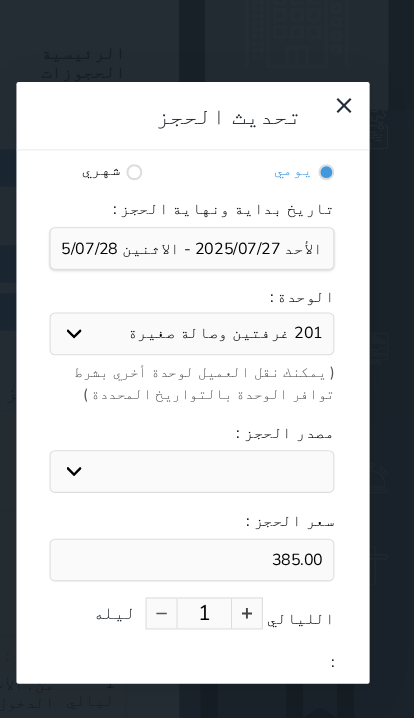 scroll, scrollTop: 45, scrollLeft: 0, axis: vertical 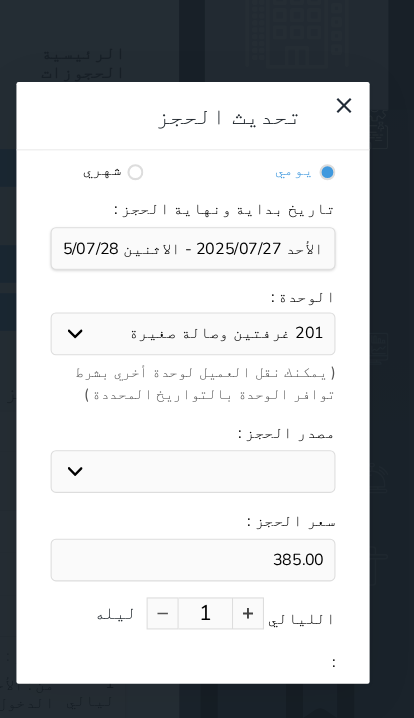 click on "385.00" at bounding box center [206, 525] 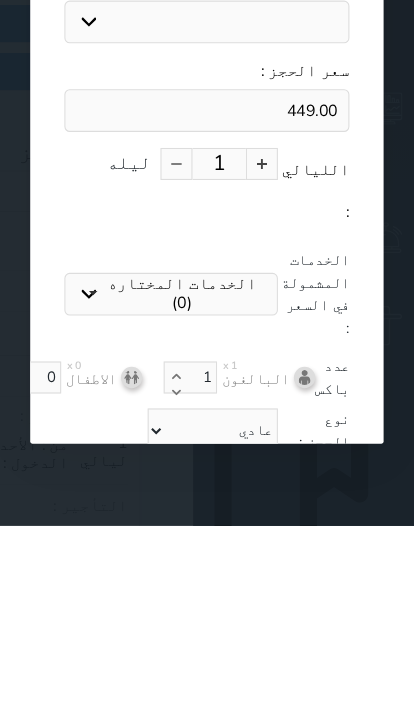 scroll, scrollTop: 239, scrollLeft: 0, axis: vertical 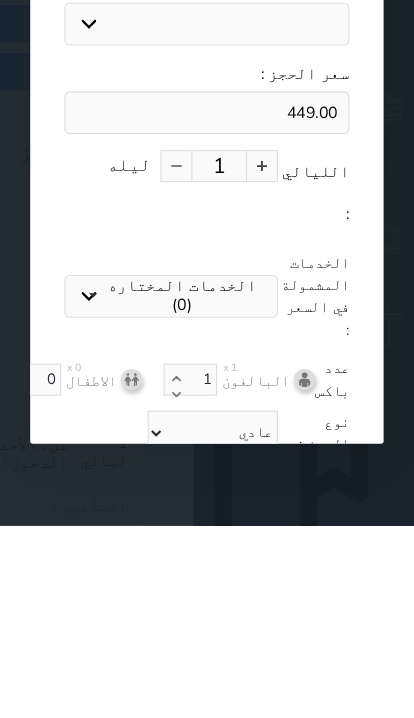 click on "تحديث الحجز" at bounding box center [206, 677] 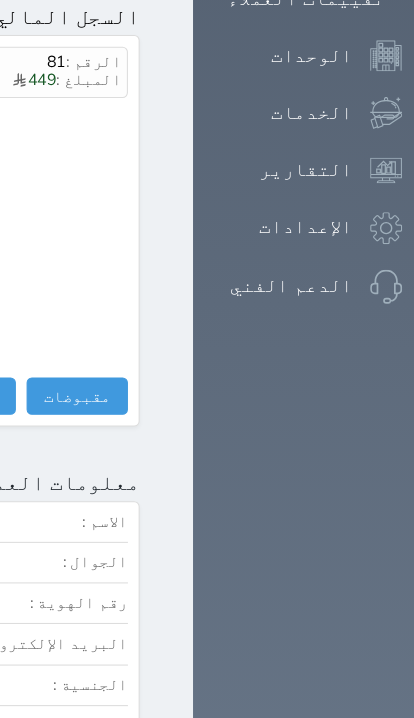 scroll, scrollTop: 1339, scrollLeft: 0, axis: vertical 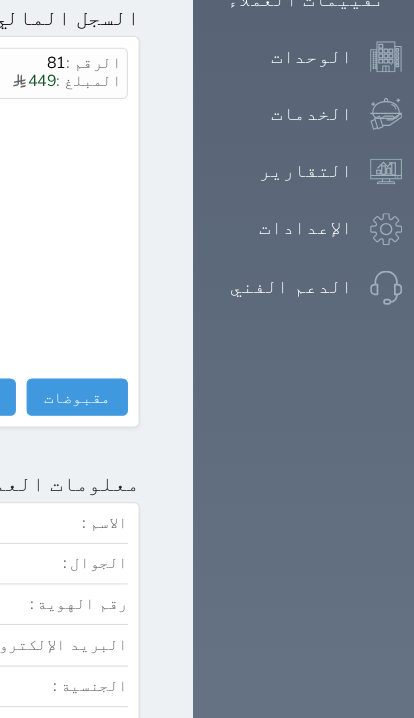 click at bounding box center (170, -1309) 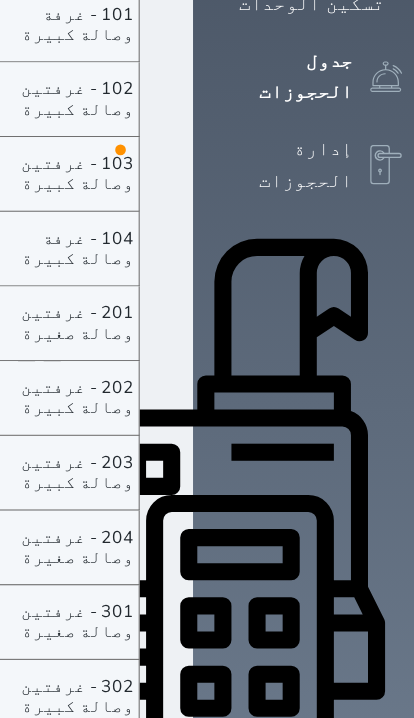 scroll, scrollTop: 451, scrollLeft: 0, axis: vertical 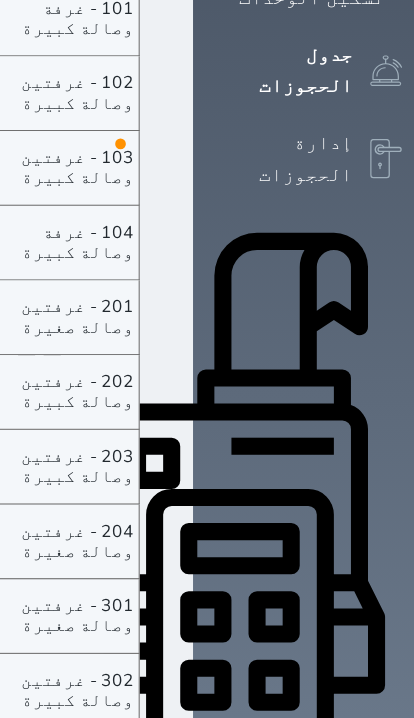 click on "سويتس إن
حجز جماعي جديد   حجز جديد   غير مرتبط مع منصة زاتكا المرحلة الثانية   غير مرتبط مع شموس   غير مرتبط مع المنصة الوطنية للرصد السياحي             إشعار   الغرفة   النزيل   المصدر
عبدالملك" at bounding box center [-336, -421] 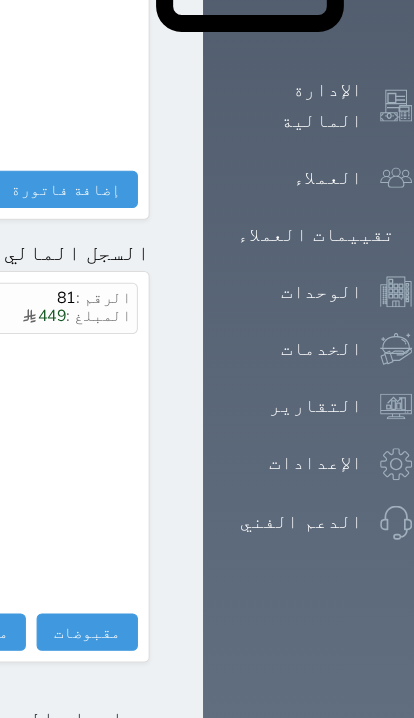 scroll, scrollTop: 1113, scrollLeft: 0, axis: vertical 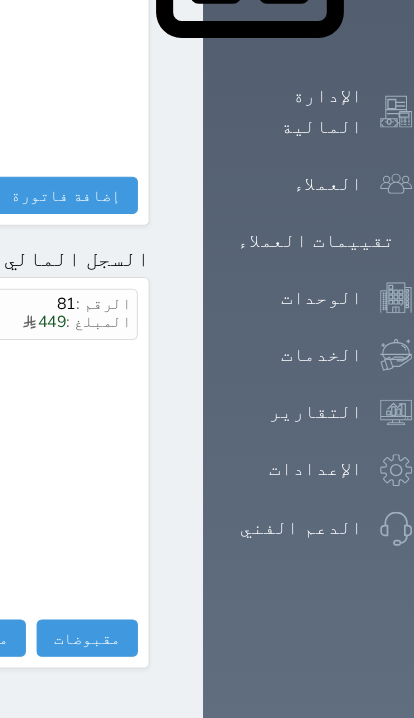 click at bounding box center [170, -1083] 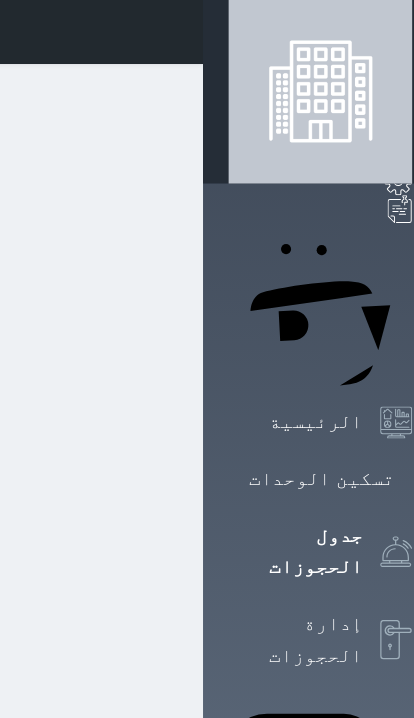 scroll, scrollTop: 0, scrollLeft: 0, axis: both 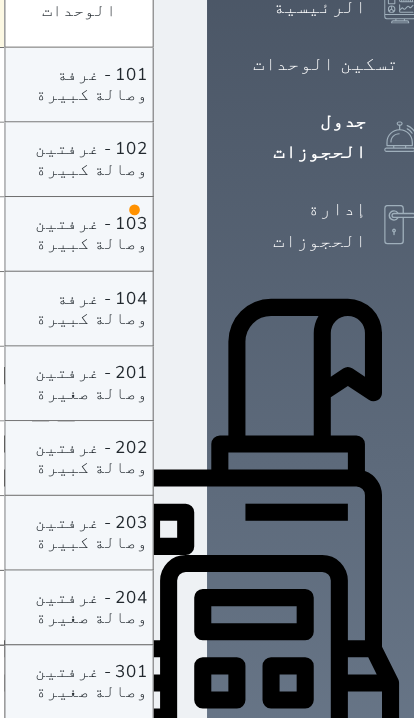 click on "[PERSON_NAME]
الأحد - [DATE]" at bounding box center (-99, 360) 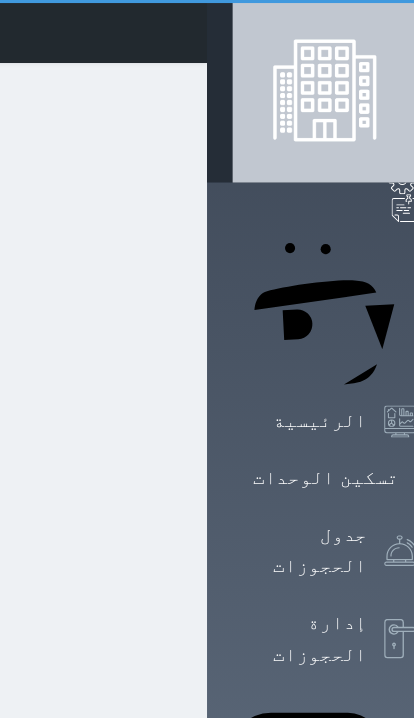 scroll, scrollTop: 0, scrollLeft: 0, axis: both 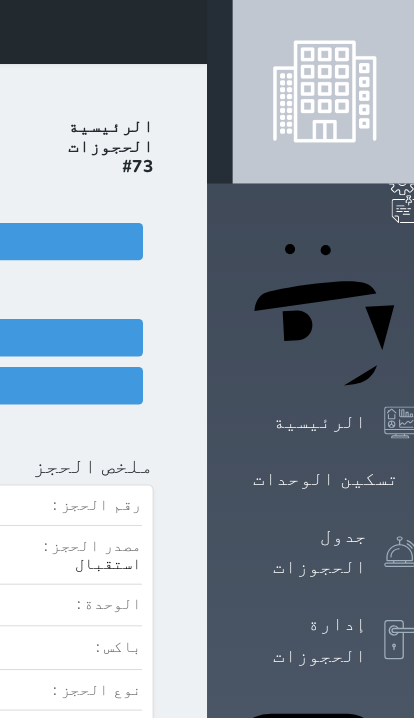 click on "تسجيل دخول" at bounding box center (-96, 361) 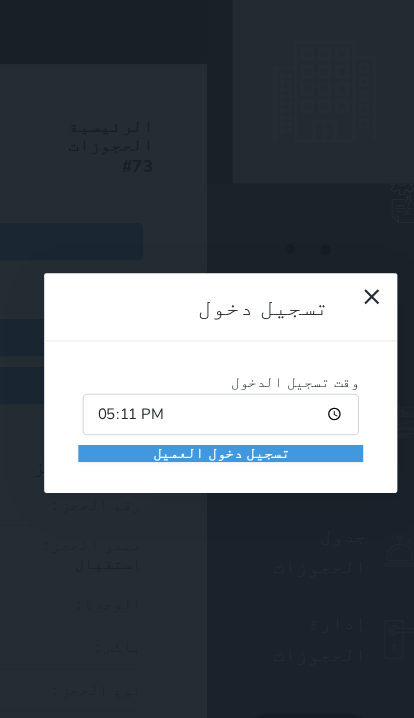 click on "تسجيل دخول العميل" at bounding box center [206, 425] 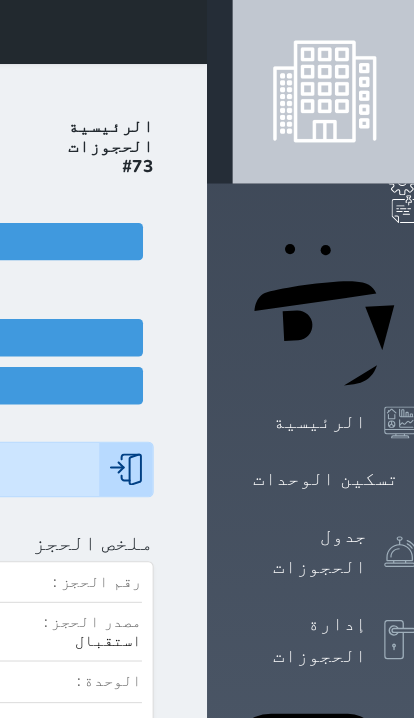 click at bounding box center (170, 30) 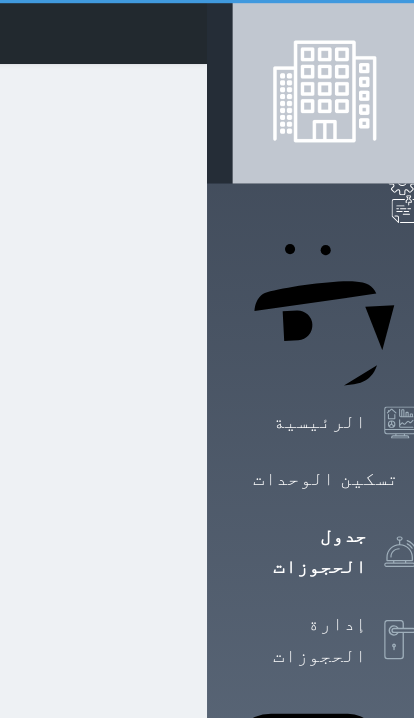 scroll, scrollTop: 0, scrollLeft: 0, axis: both 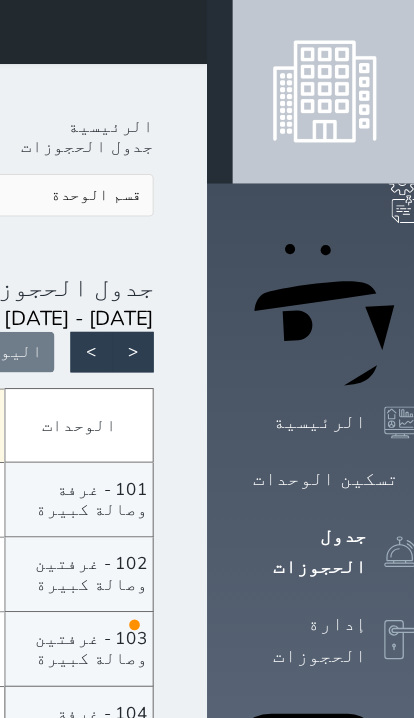 click at bounding box center [126, 589] 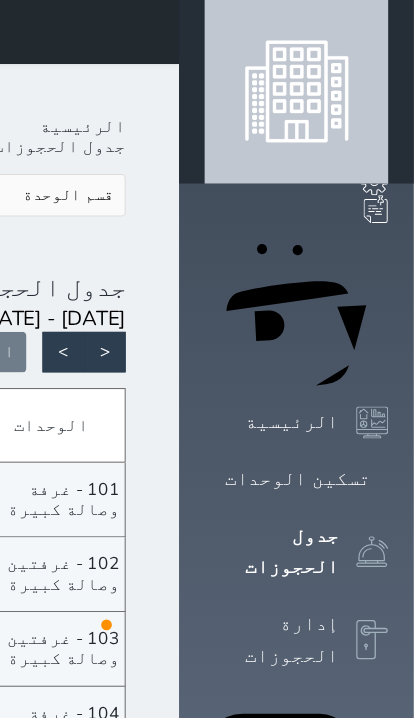 click on "سويتس إن
حجز جماعي جديد   حجز جديد   غير مرتبط مع منصة زاتكا المرحلة الثانية   غير مرتبط مع شموس   غير مرتبط مع المنصة الوطنية للرصد السياحي             إشعار   الغرفة   النزيل   المصدر
عبدالملك" at bounding box center [-336, 30] 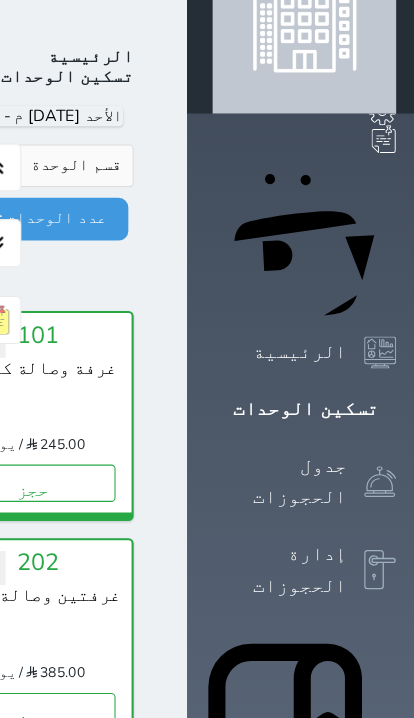 scroll, scrollTop: 33, scrollLeft: 0, axis: vertical 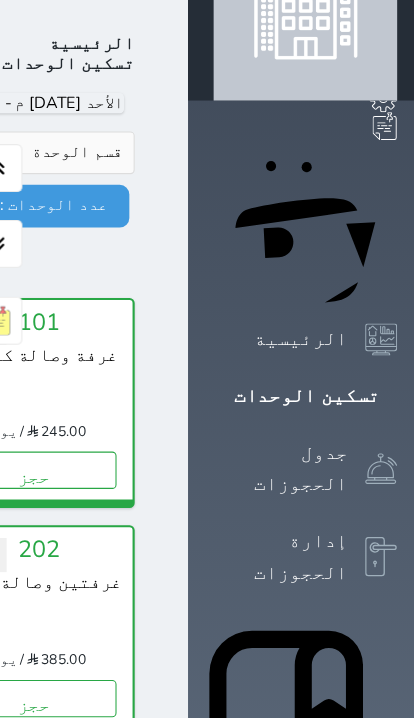 click on "تحت التنظيف" at bounding box center [-342, 485] 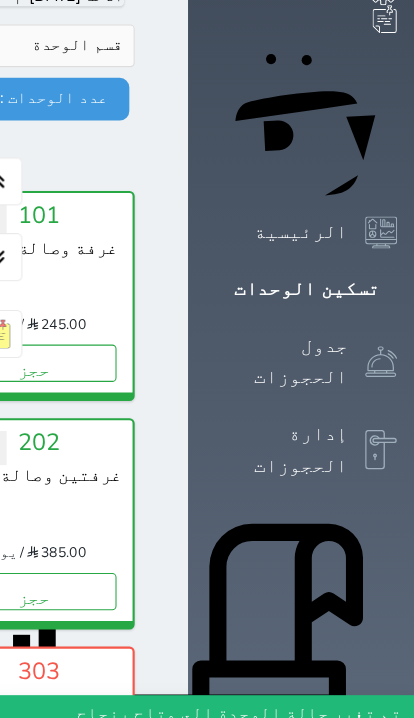 scroll, scrollTop: 179, scrollLeft: 0, axis: vertical 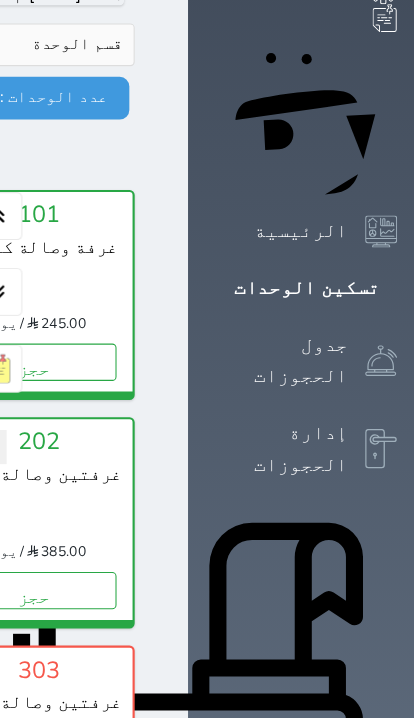 click at bounding box center (170, -149) 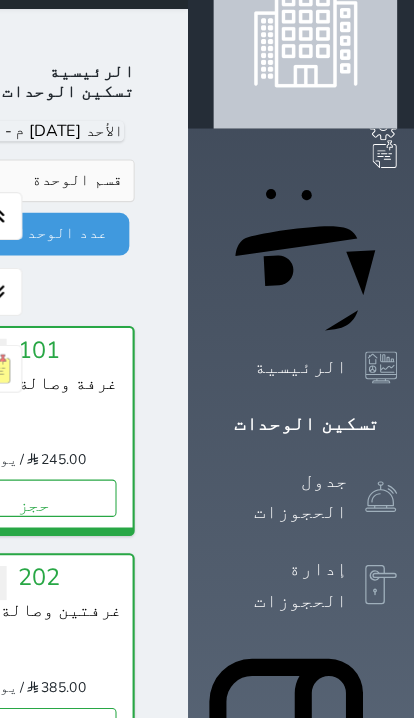 scroll, scrollTop: 0, scrollLeft: 0, axis: both 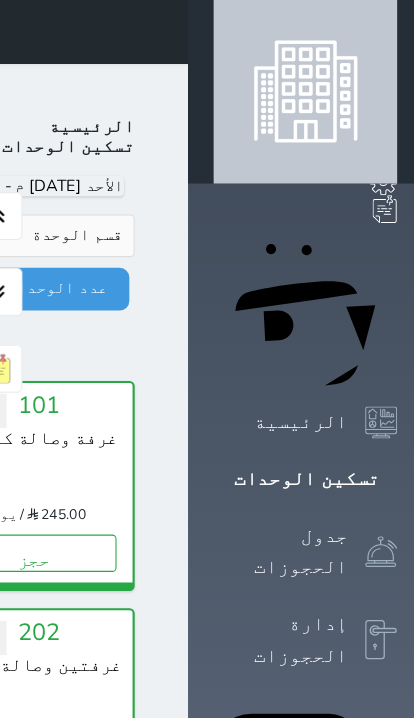 click at bounding box center (-336, 321) 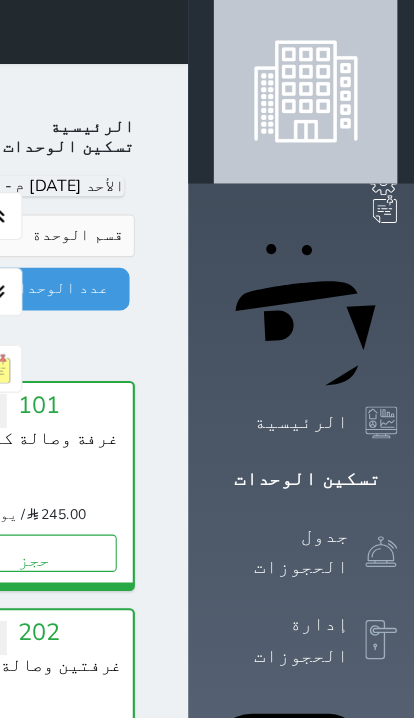 click on "الخروج" at bounding box center (-795, 174) 